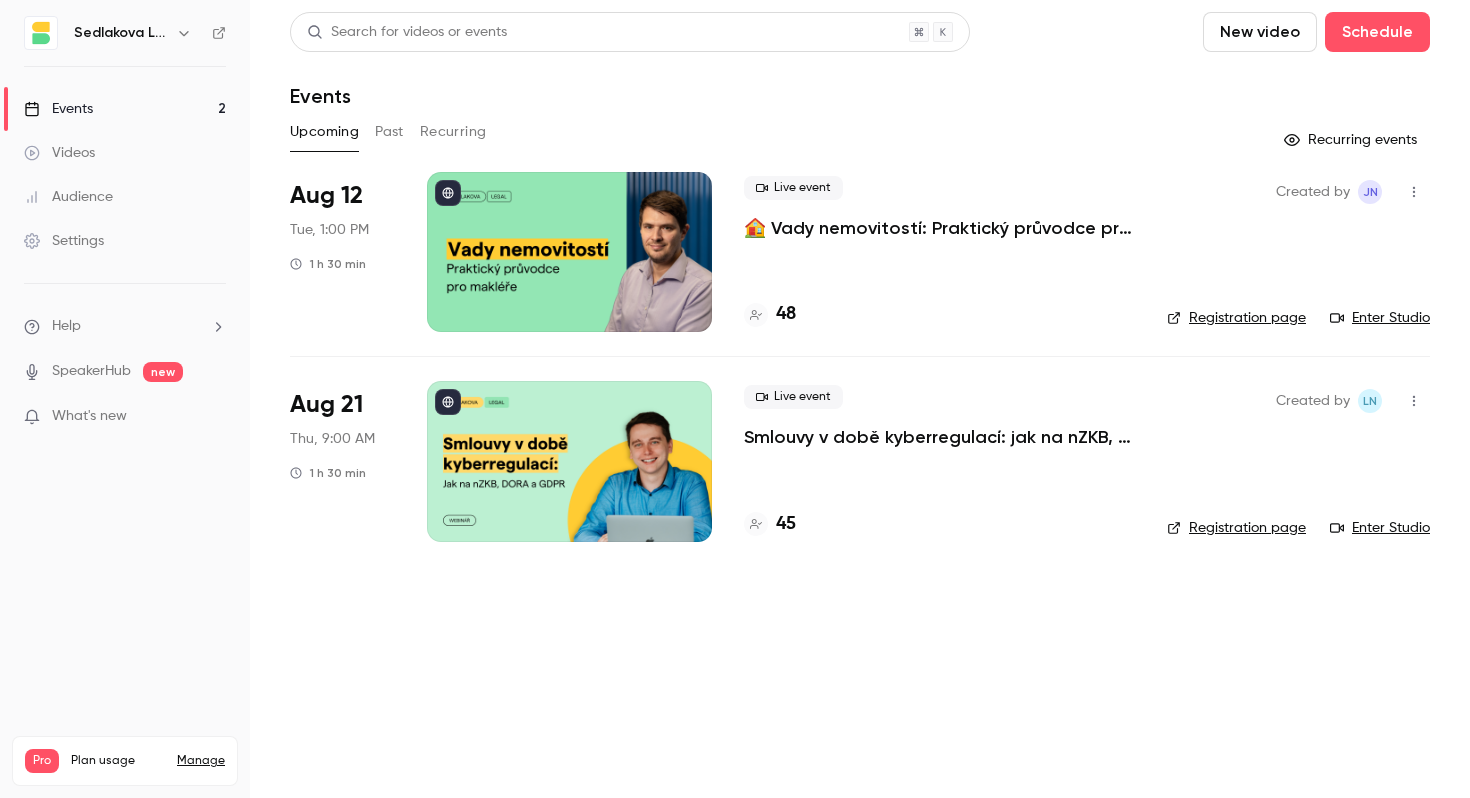scroll, scrollTop: 0, scrollLeft: 0, axis: both 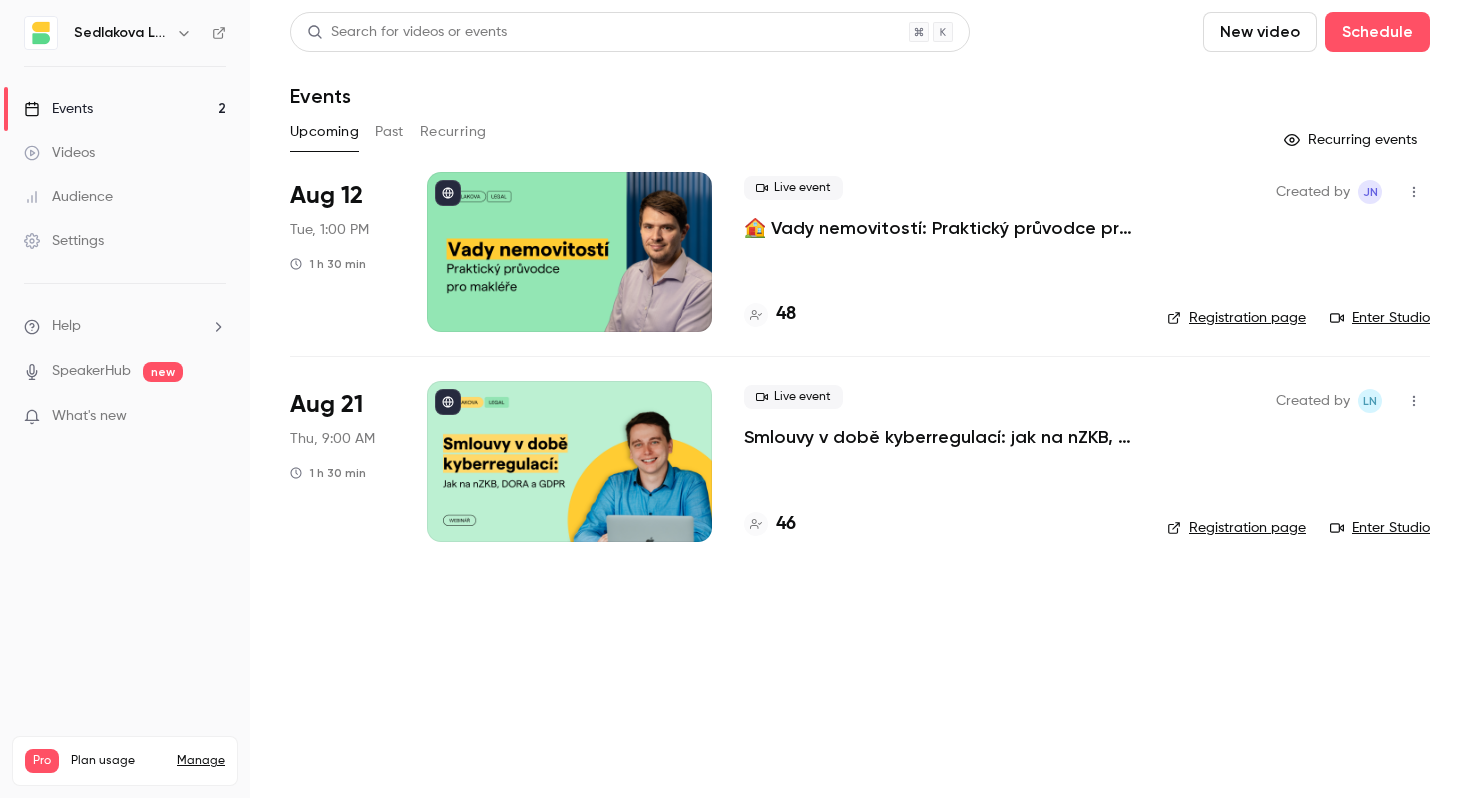 click on "Search for videos or events New video Schedule Events Upcoming Past Recurring Recurring events Aug 12 Tue, 1:00 PM 1 h 30 min Live event 🏠 Vady nemovitostí: Praktický průvodce pro makléře 48 Created by JN Registration page Enter Studio Aug 21 Thu, 9:00 AM 1 h 30 min Live event Smlouvy v době kyberregulací: jak na nZKB, DORA a GDPR 46 Created by LN Registration page Enter Studio" at bounding box center (860, 399) 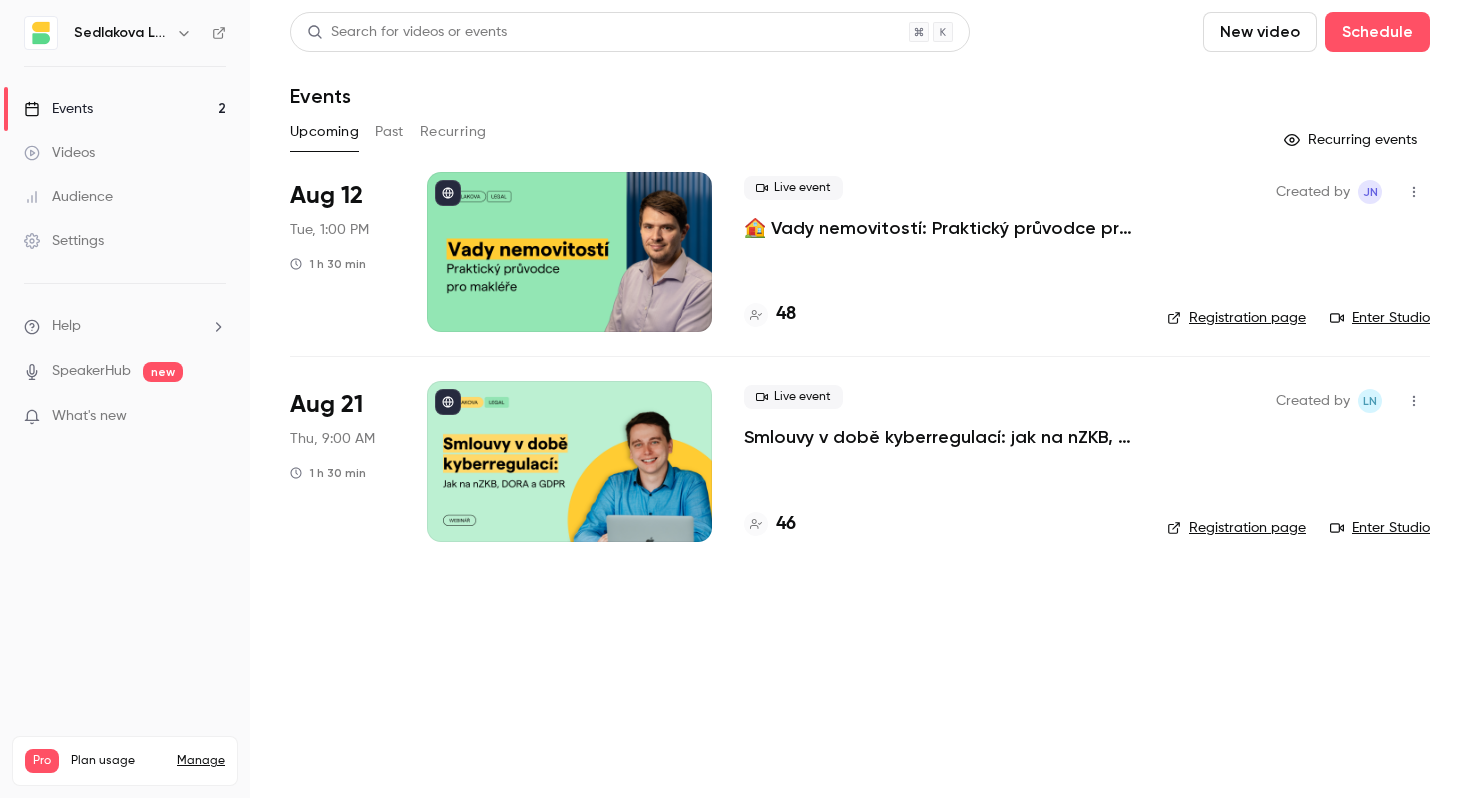 click on "Search for videos or events New video Schedule Events Upcoming Past Recurring Recurring events Aug 12 Tue, 1:00 PM 1 h 30 min Live event 🏠 Vady nemovitostí: Praktický průvodce pro makléře 48 Created by JN Registration page Enter Studio Aug 21 Thu, 9:00 AM 1 h 30 min Live event Smlouvy v době kyberregulací: jak na nZKB, DORA a GDPR 46 Created by LN Registration page Enter Studio" at bounding box center [860, 399] 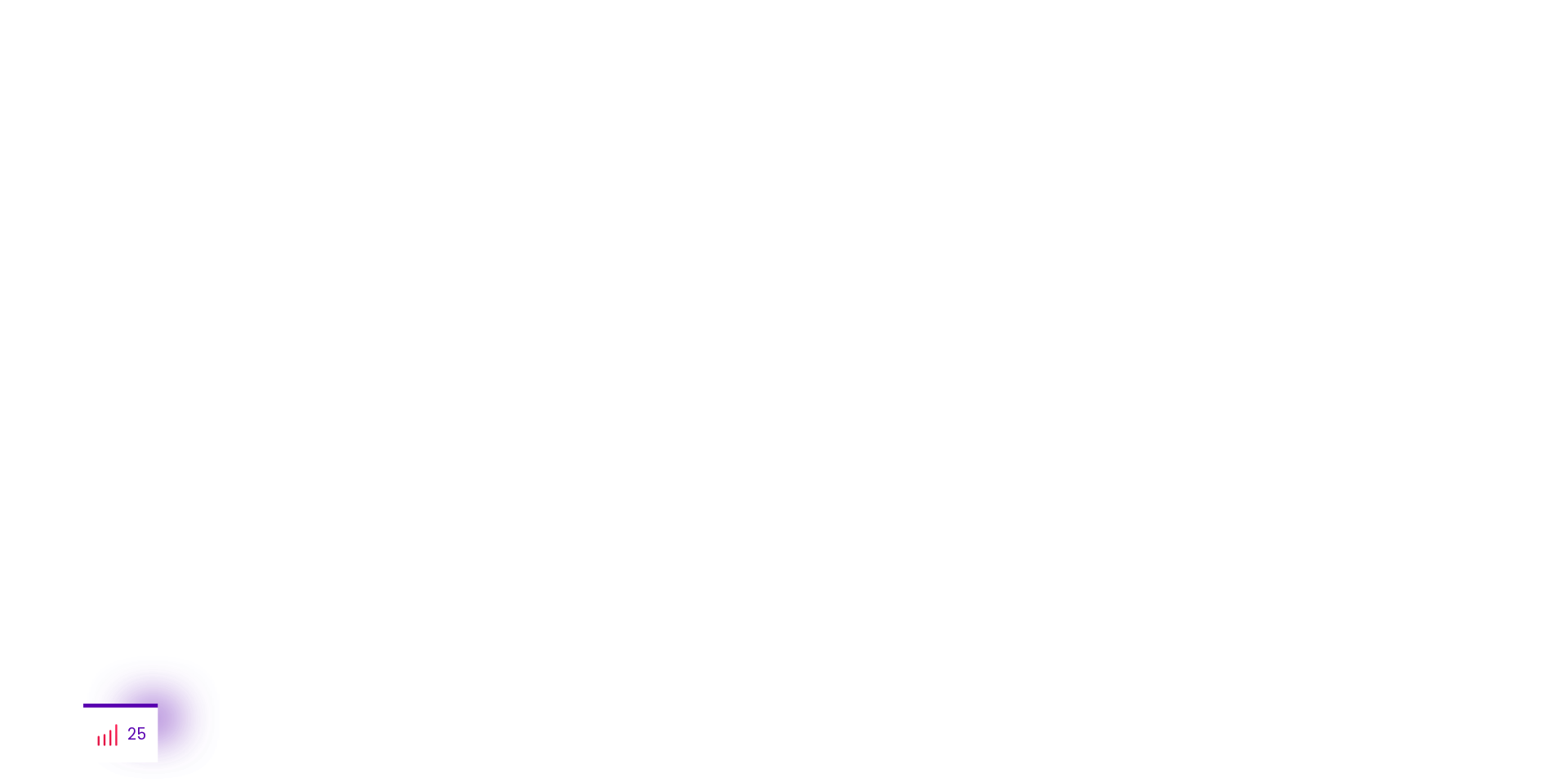 scroll, scrollTop: 0, scrollLeft: 0, axis: both 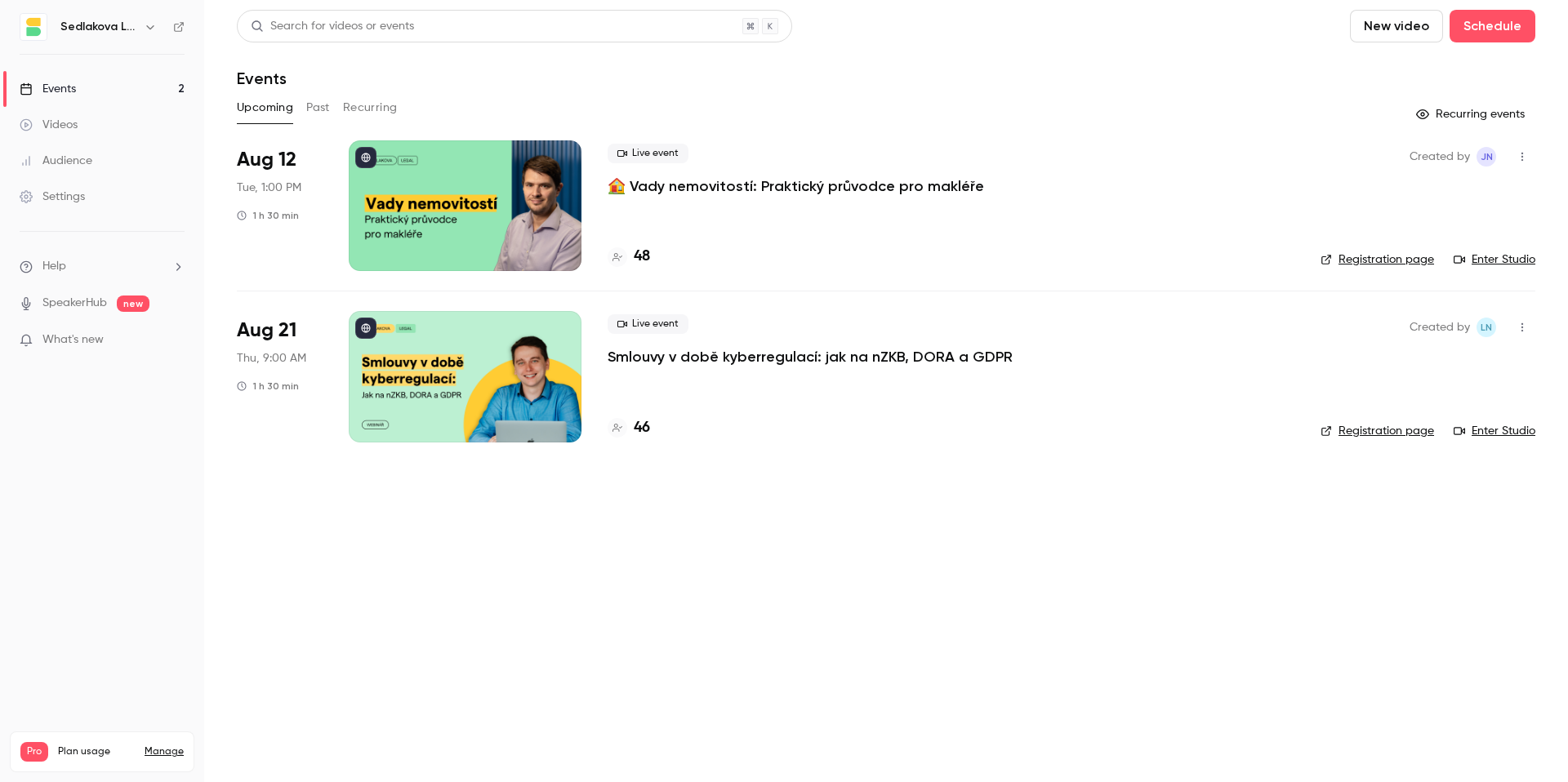 click on "Search for videos or events New video Schedule Events Upcoming Past Recurring Recurring events Aug 12 Tue, 1:00 PM 1 h 30 min Live event 🏠 Vady nemovitostí: Praktický průvodce pro makléře 48 Created by JN Registration page Enter Studio Aug 21 Thu, 9:00 AM 1 h 30 min Live event Smlouvy v době kyberregulací: jak na nZKB, DORA a GDPR 46 Created by LN Registration page Enter Studio" at bounding box center [886, 391] 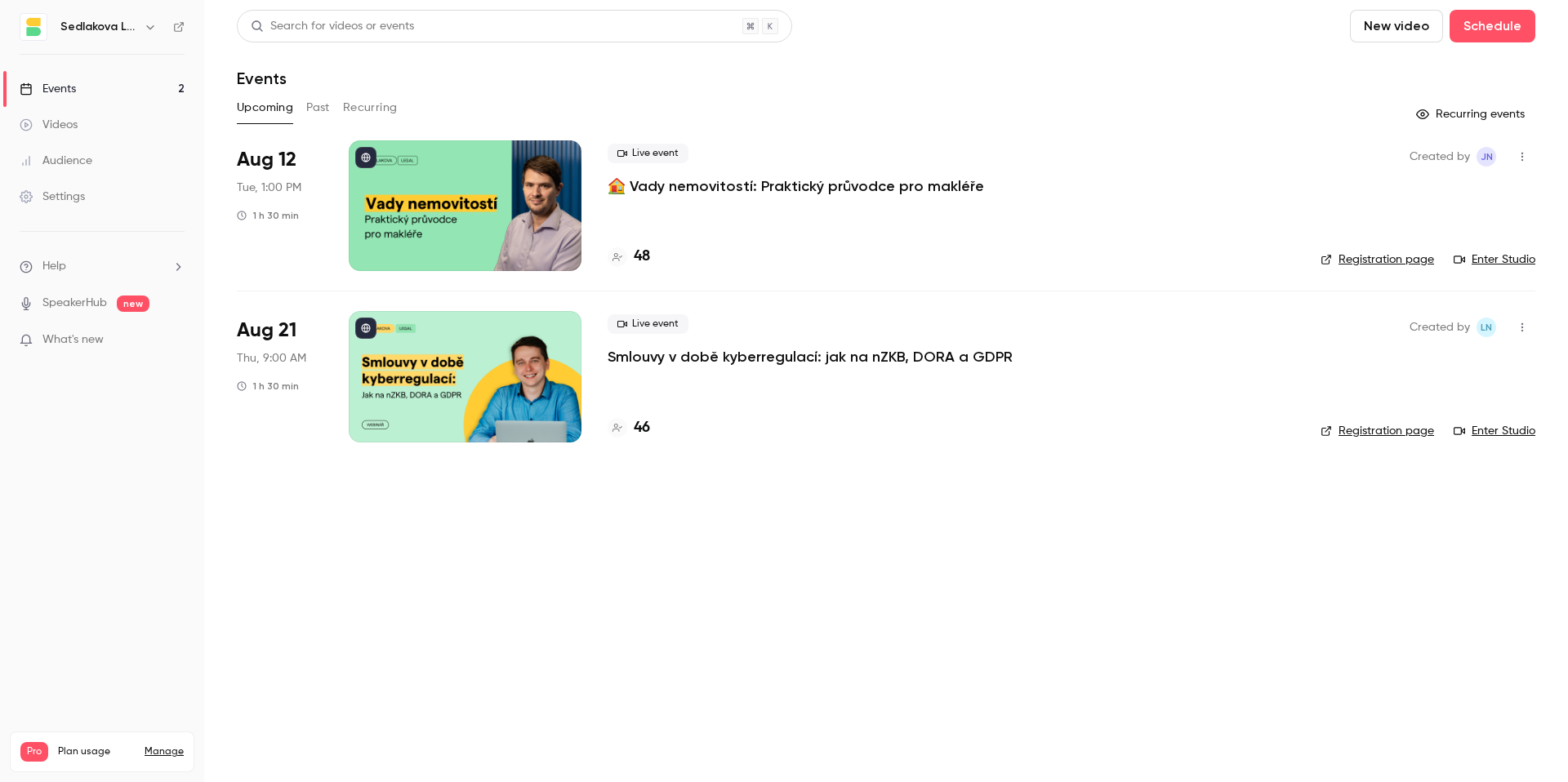 click on "Search for videos or events New video Schedule Events Upcoming Past Recurring Recurring events Aug 12 Tue, 1:00 PM 1 h 30 min Live event 🏠 Vady nemovitostí: Praktický průvodce pro makléře 48 Created by JN Registration page Enter Studio Aug 21 Thu, 9:00 AM 1 h 30 min Live event Smlouvy v době kyberregulací: jak na nZKB, DORA a GDPR 46 Created by LN Registration page Enter Studio" at bounding box center [886, 391] 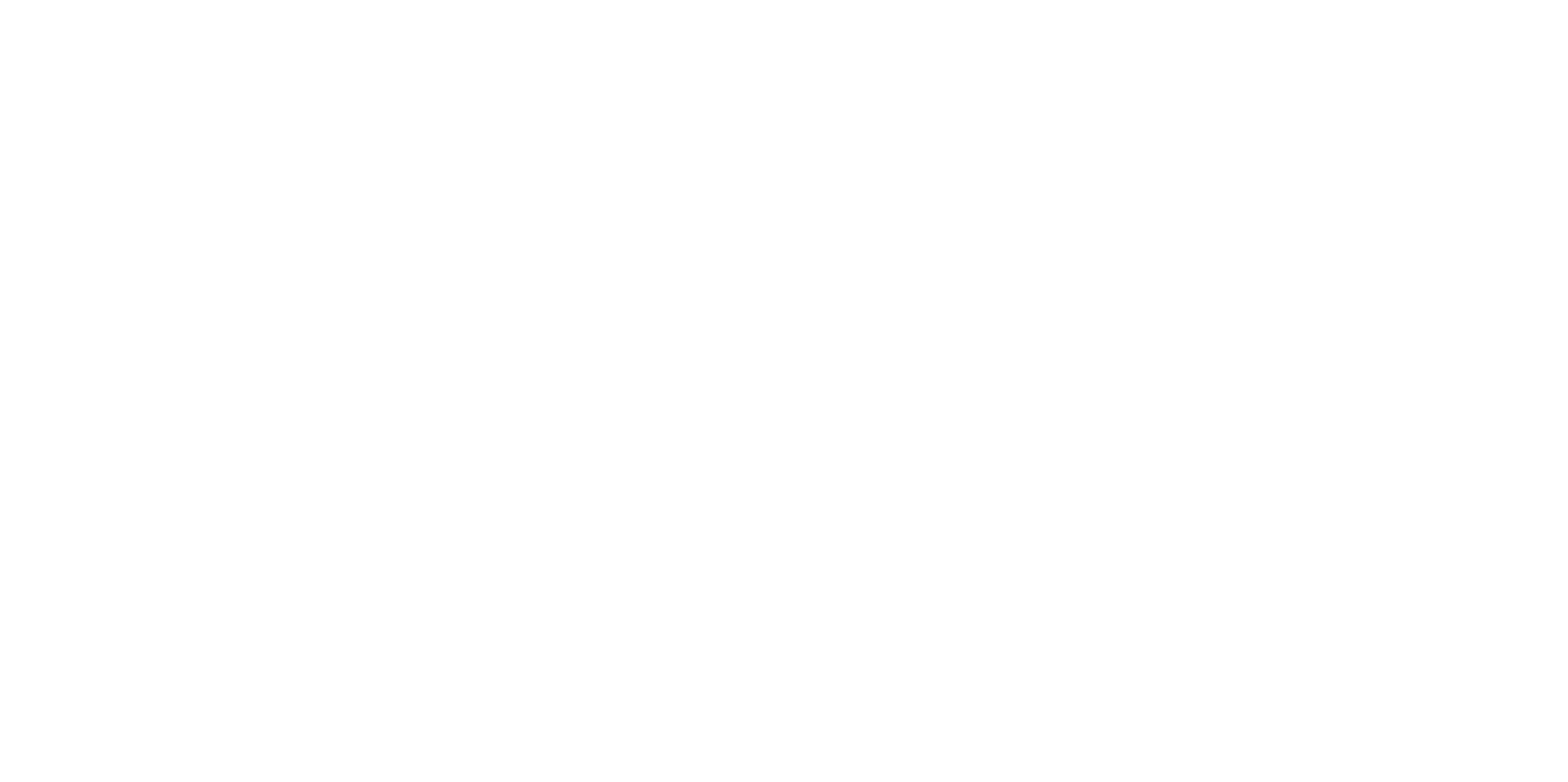 scroll, scrollTop: 0, scrollLeft: 0, axis: both 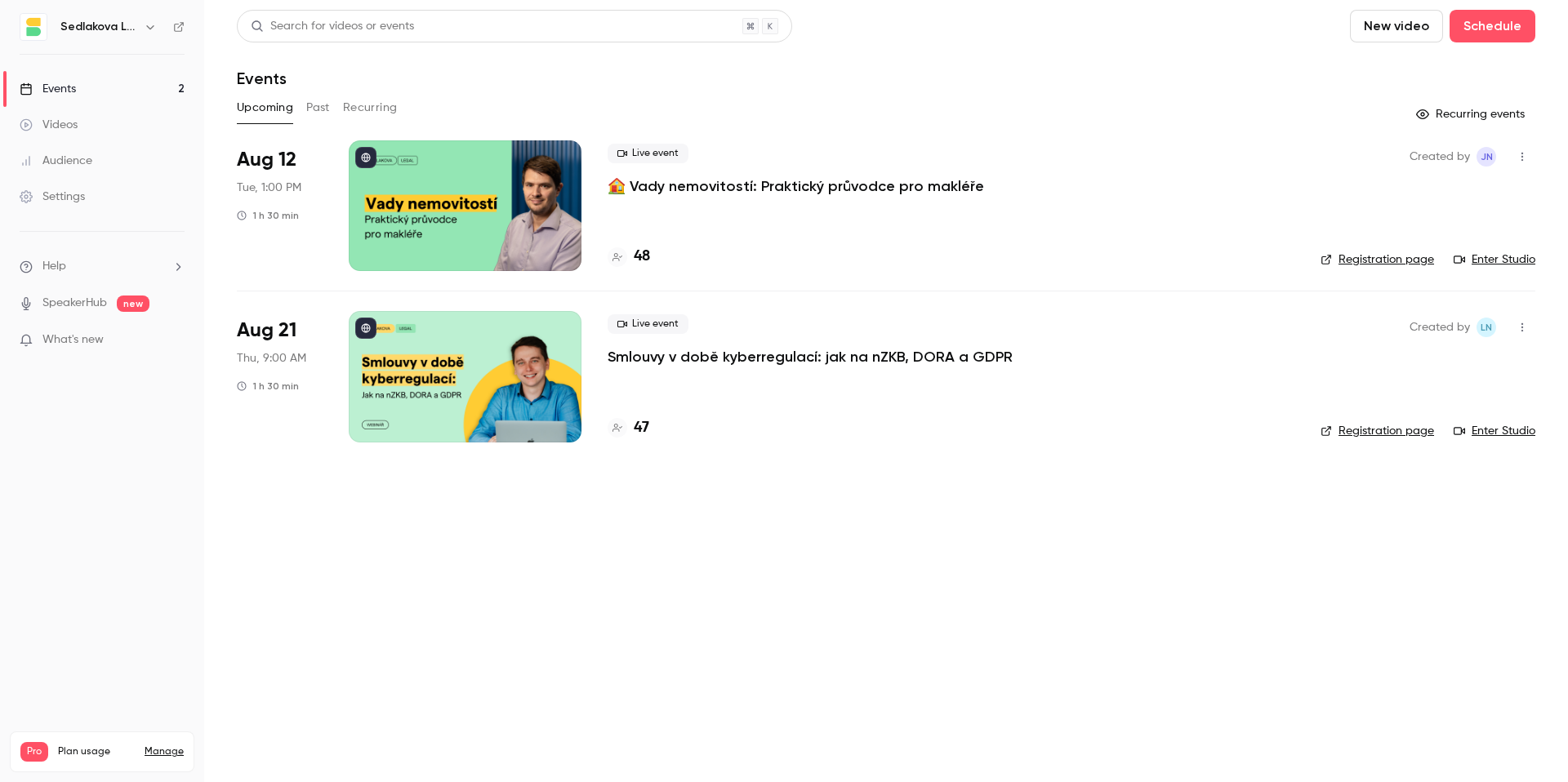 click on "Search for videos or events New video Schedule Events Upcoming Past Recurring Recurring events Aug 12 Tue, 1:00 PM 1 h 30 min Live event 🏠 [TEXT]: [TEXT] for [TEXT] 48 Created by [INITIALS] Registration page Enter Studio Aug 21 Thu, 9:00 AM 1 h 30 min Live event [TEXT] [TEXT]: [TEXT] [TEXT] [TEXT] 47 Created by [INITIALS] Registration page Enter Studio" at bounding box center [886, 391] 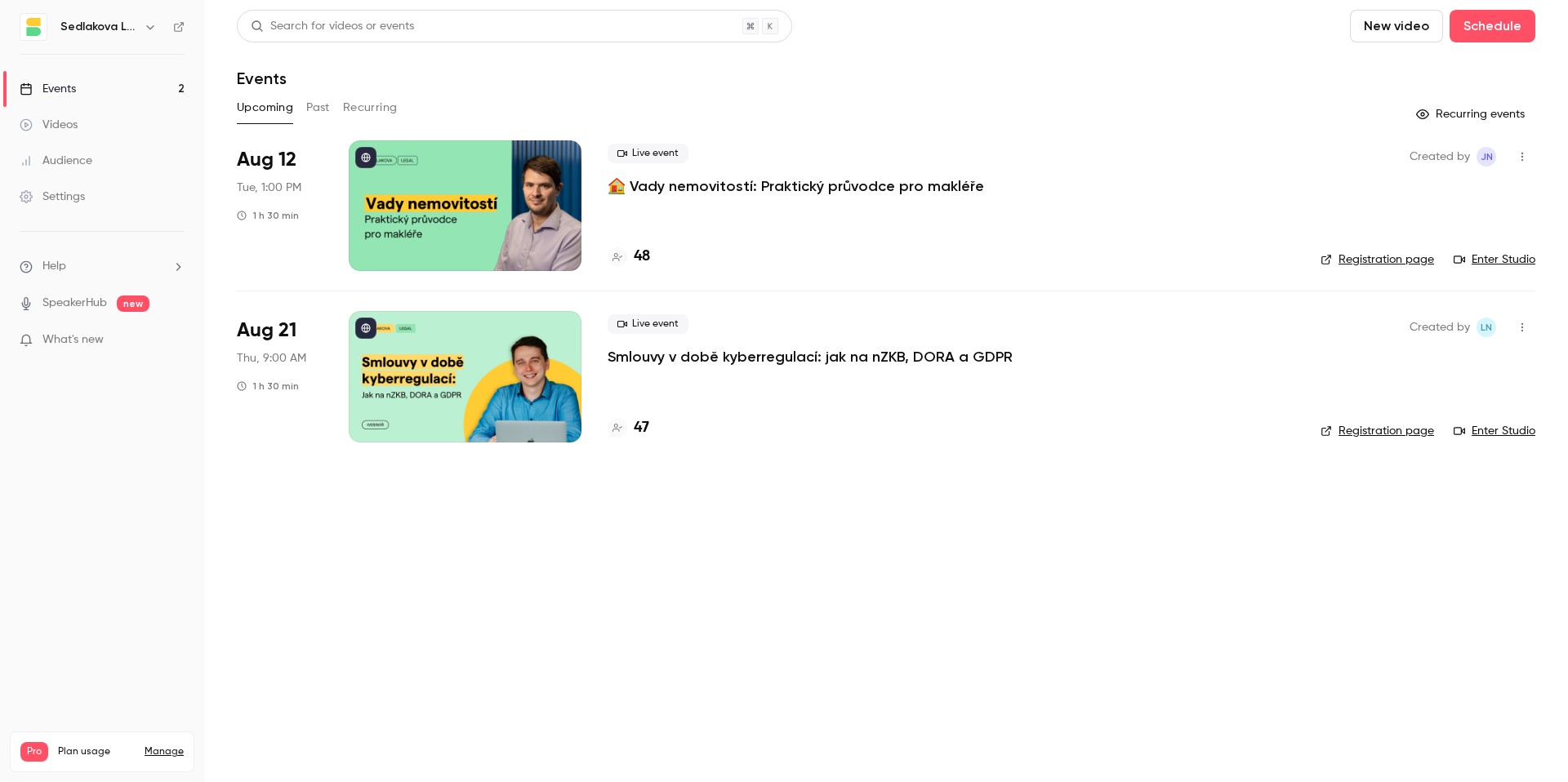 click on "Events" at bounding box center (886, 78) 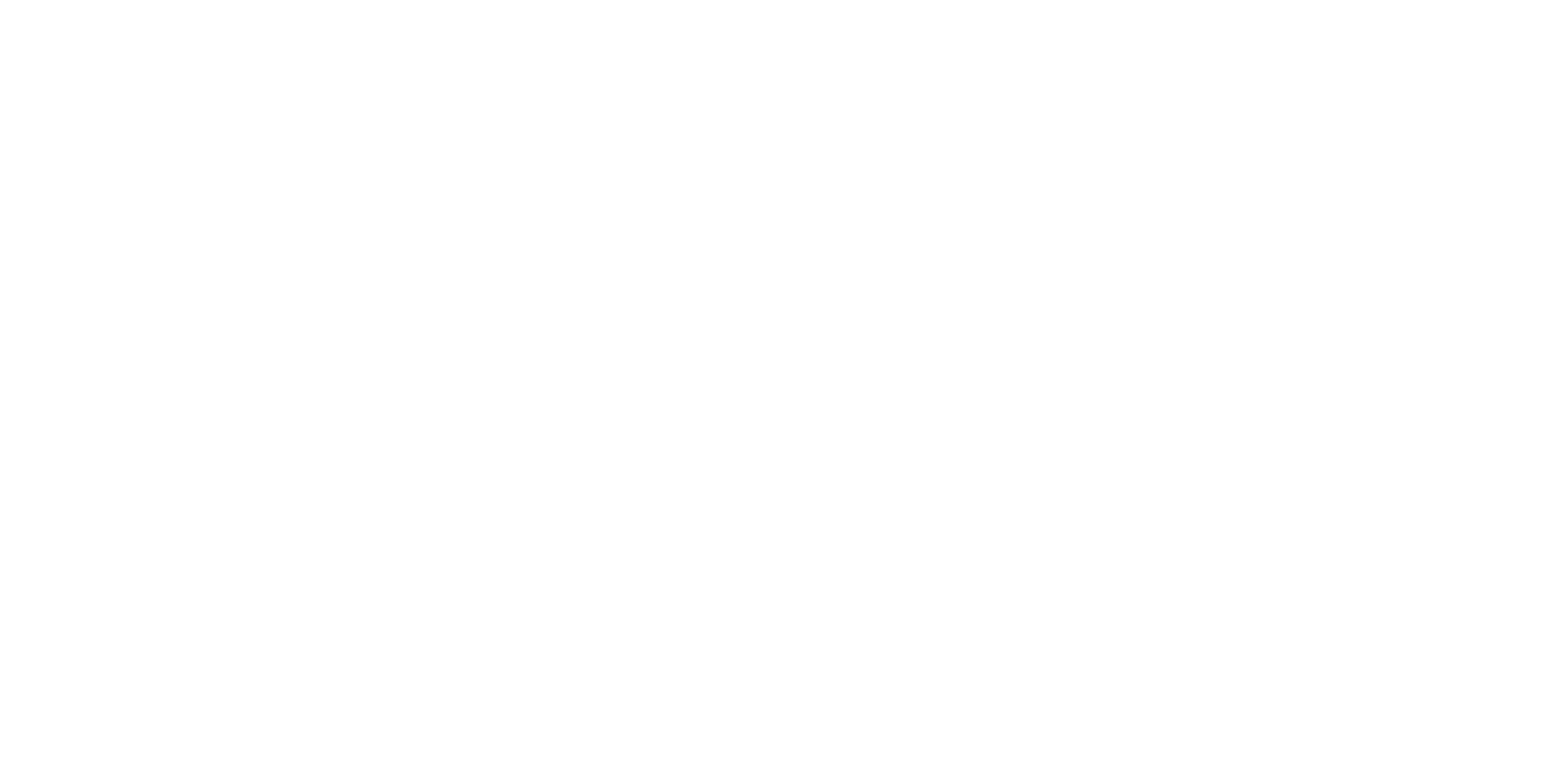 scroll, scrollTop: 0, scrollLeft: 0, axis: both 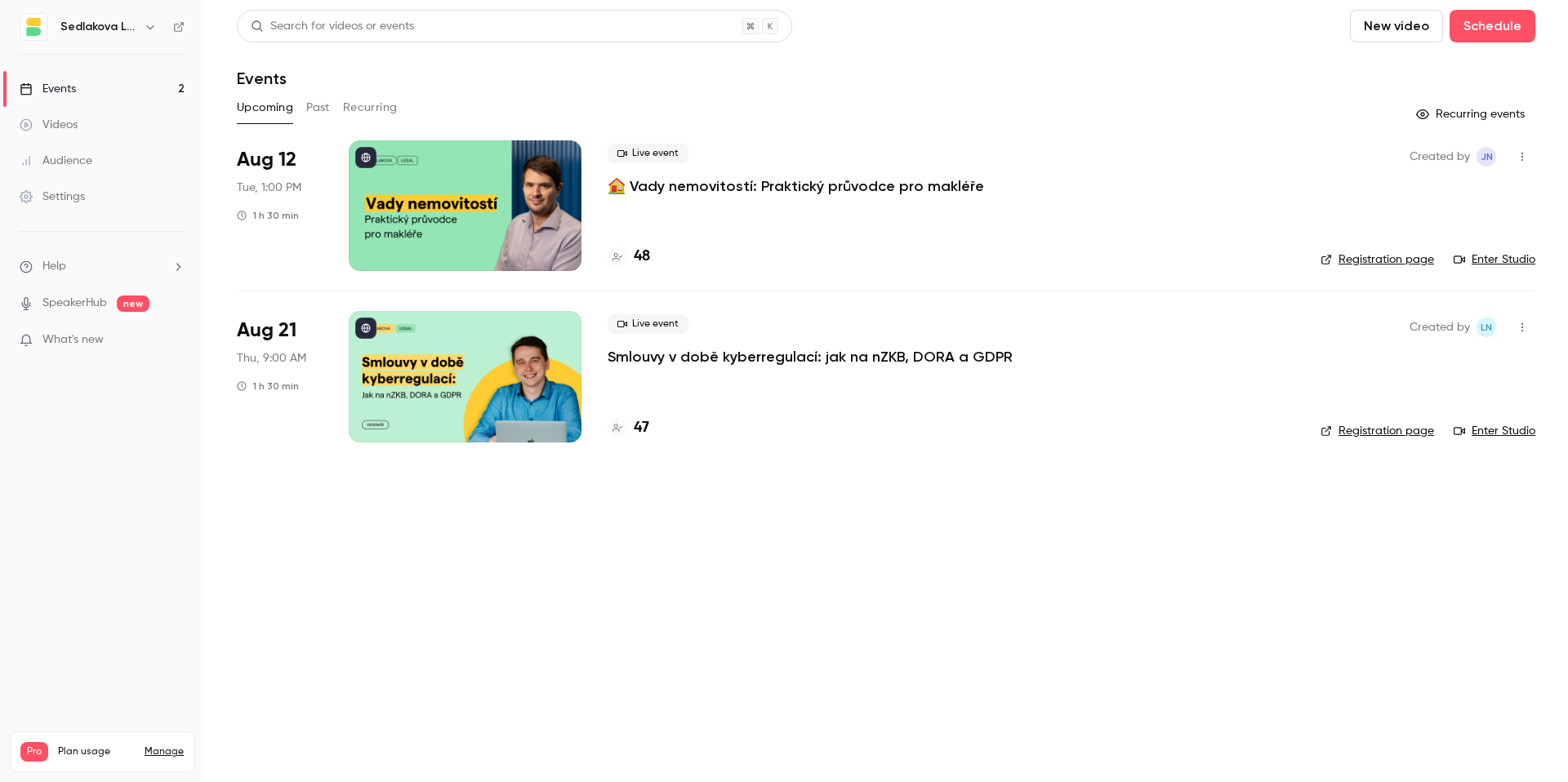 click on "Search for videos or events New video Schedule Events Upcoming Past Recurring Recurring events Aug 12 Tue, 1:00 PM 1 h 30 min Live event 🏠 [TEXT]: [TEXT] for [TEXT] 48 Created by [INITIALS] Registration page Enter Studio Aug 21 Thu, 9:00 AM 1 h 30 min Live event [TEXT] [TEXT]: [TEXT] [TEXT] [TEXT] 47 Created by [INITIALS] Registration page Enter Studio" at bounding box center (886, 391) 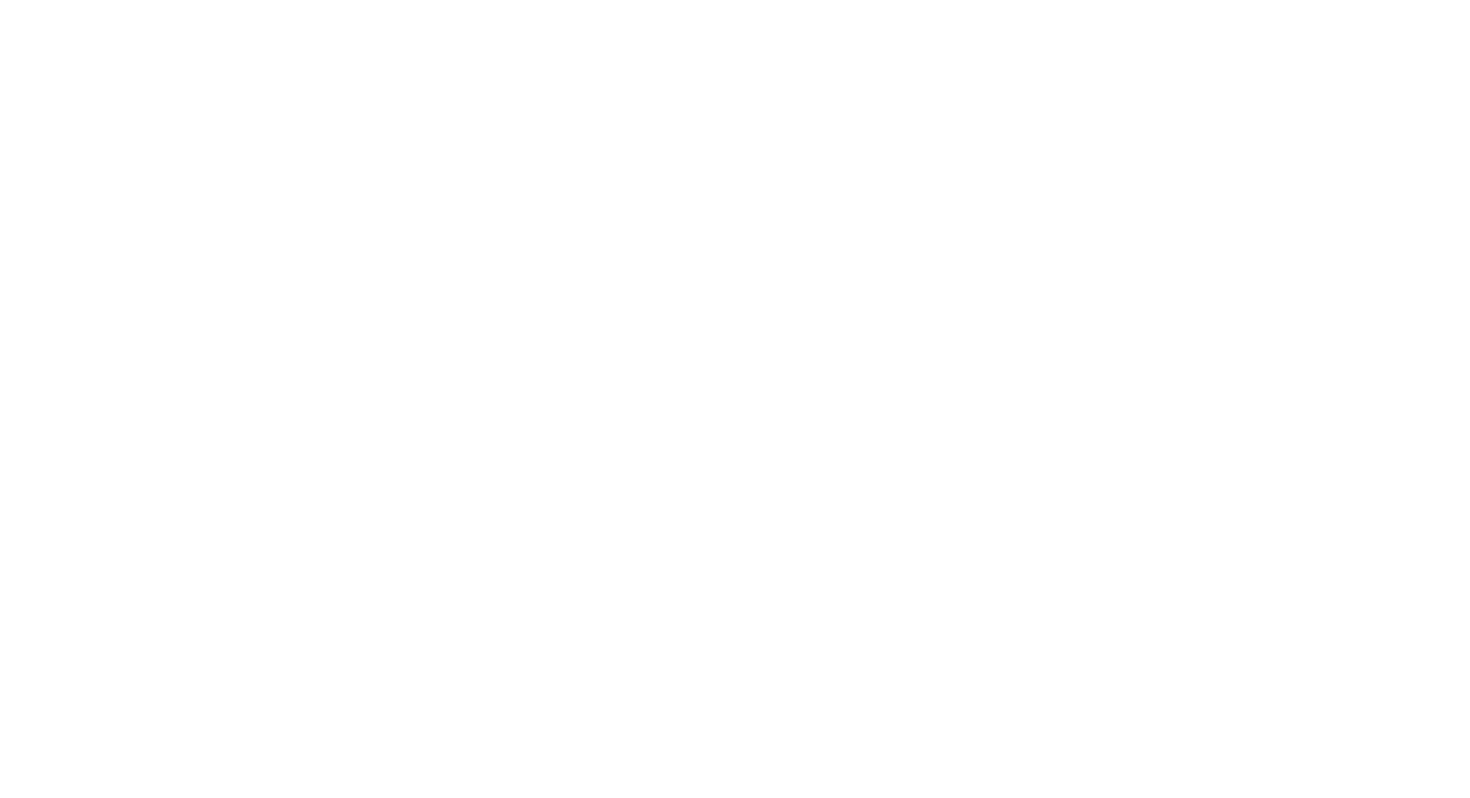 scroll, scrollTop: 0, scrollLeft: 0, axis: both 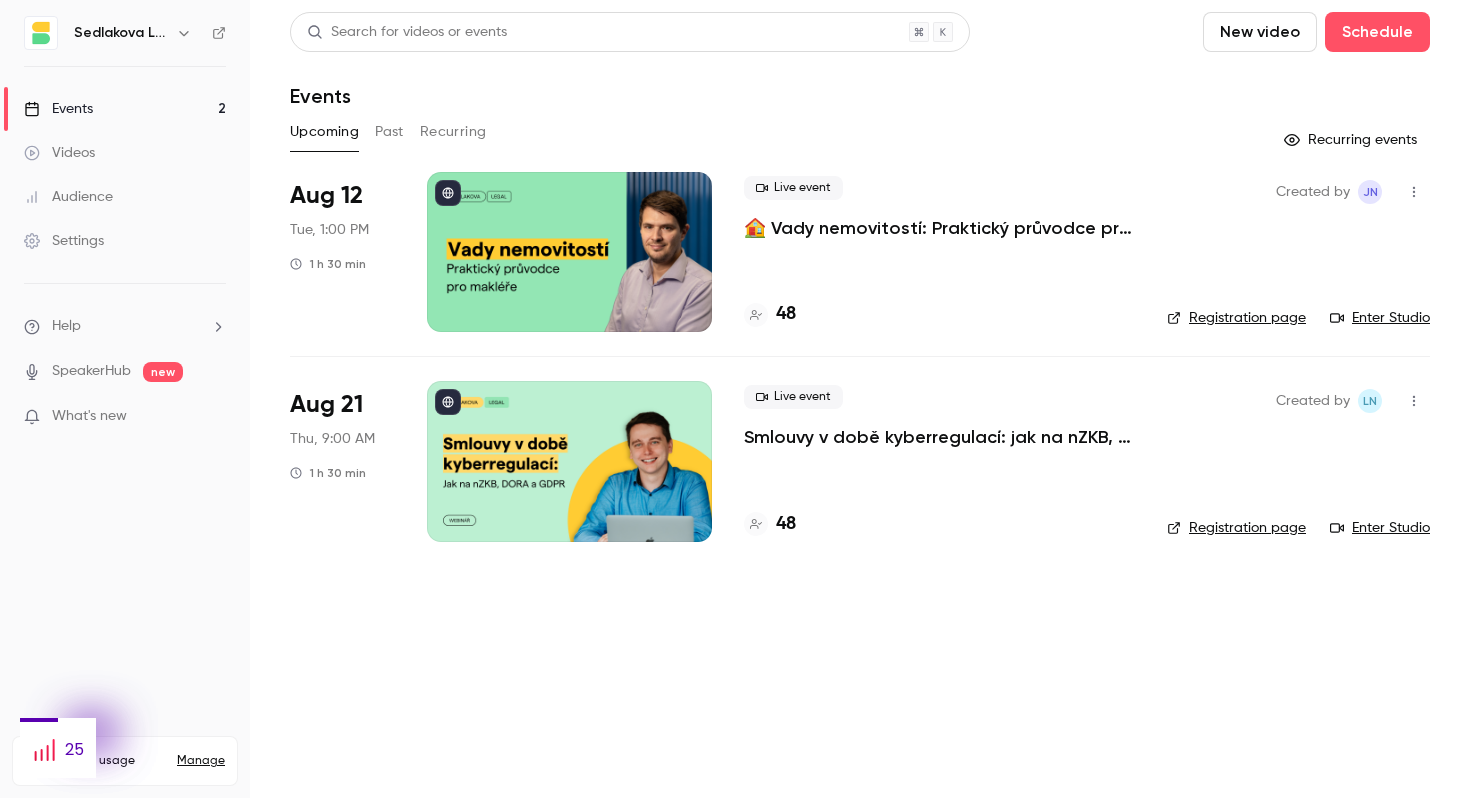 click on "Search for videos or events New video Schedule Events Upcoming Past Recurring Recurring events Aug 12 Tue, 1:00 PM 1 h 30 min Live event 🏠 Vady nemovitostí: Praktický průvodce pro makléře 48 Created by JN Registration page Enter Studio Aug 21 Thu, 9:00 AM 1 h 30 min Live event Smlouvy v době kyberregulací: jak na nZKB, DORA a GDPR 48 Created by LN Registration page Enter Studio" at bounding box center [860, 399] 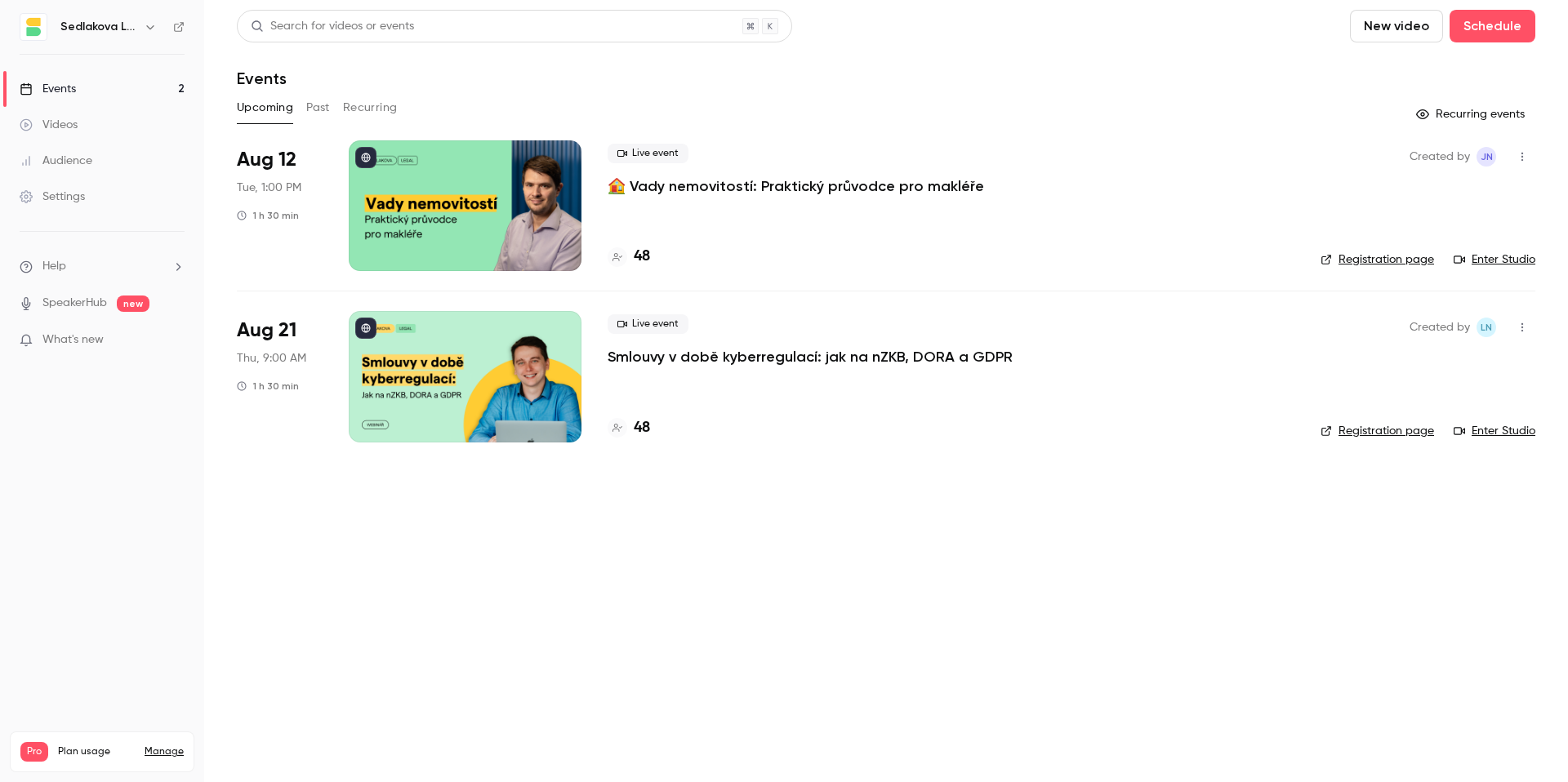 click on "Search for videos or events New video Schedule Events Upcoming Past Recurring Recurring events Aug 12 Tue, 1:00 PM 1 h 30 min Live event 🏠 Vady nemovitostí: Praktický průvodce pro makléře 48 Created by JN Registration page Enter Studio Aug 21 Thu, 9:00 AM 1 h 30 min Live event Smlouvy v době kyberregulací: jak na nZKB, DORA a GDPR 48 Created by LN Registration page Enter Studio" at bounding box center (886, 391) 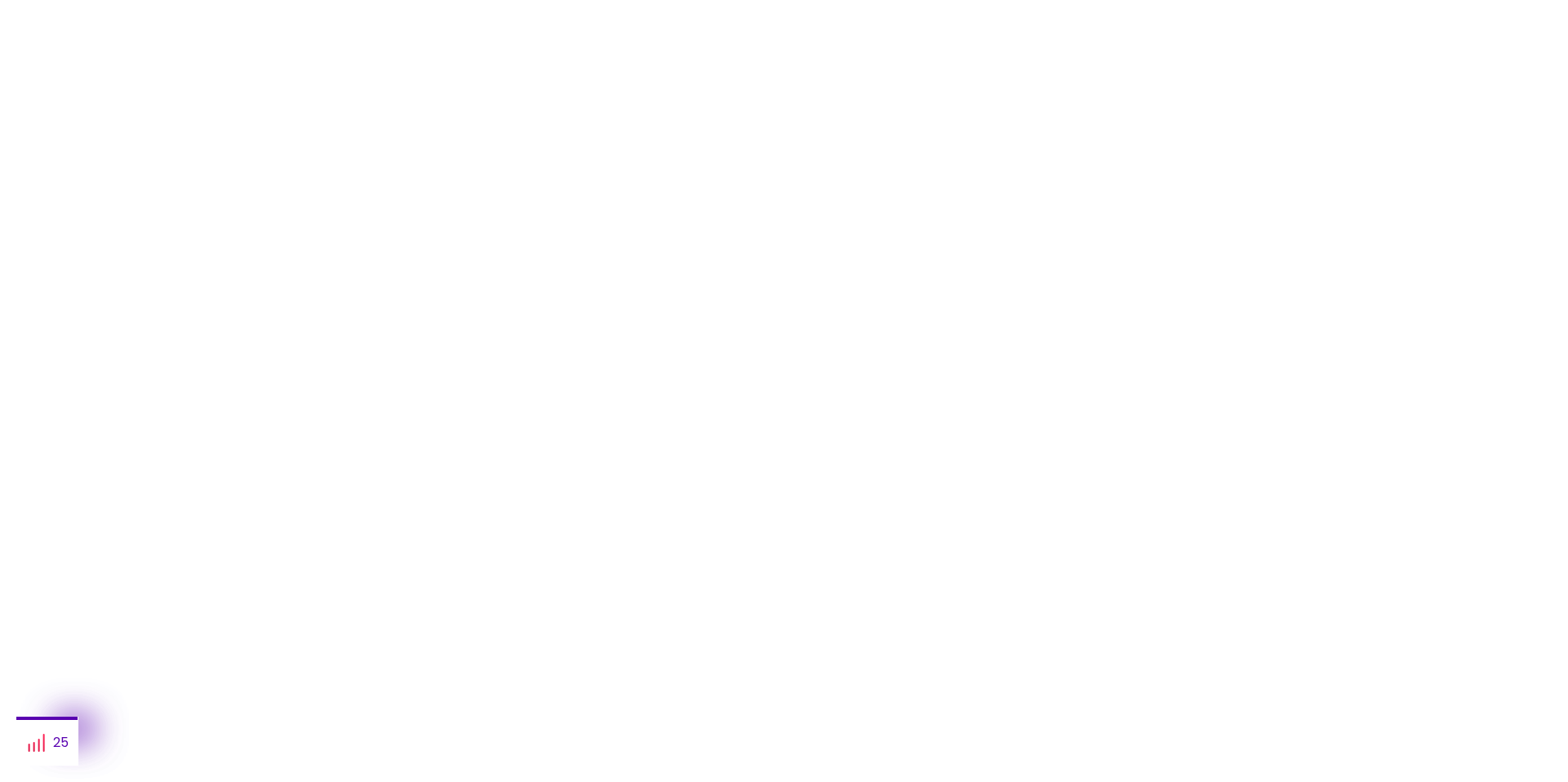 scroll, scrollTop: 0, scrollLeft: 0, axis: both 